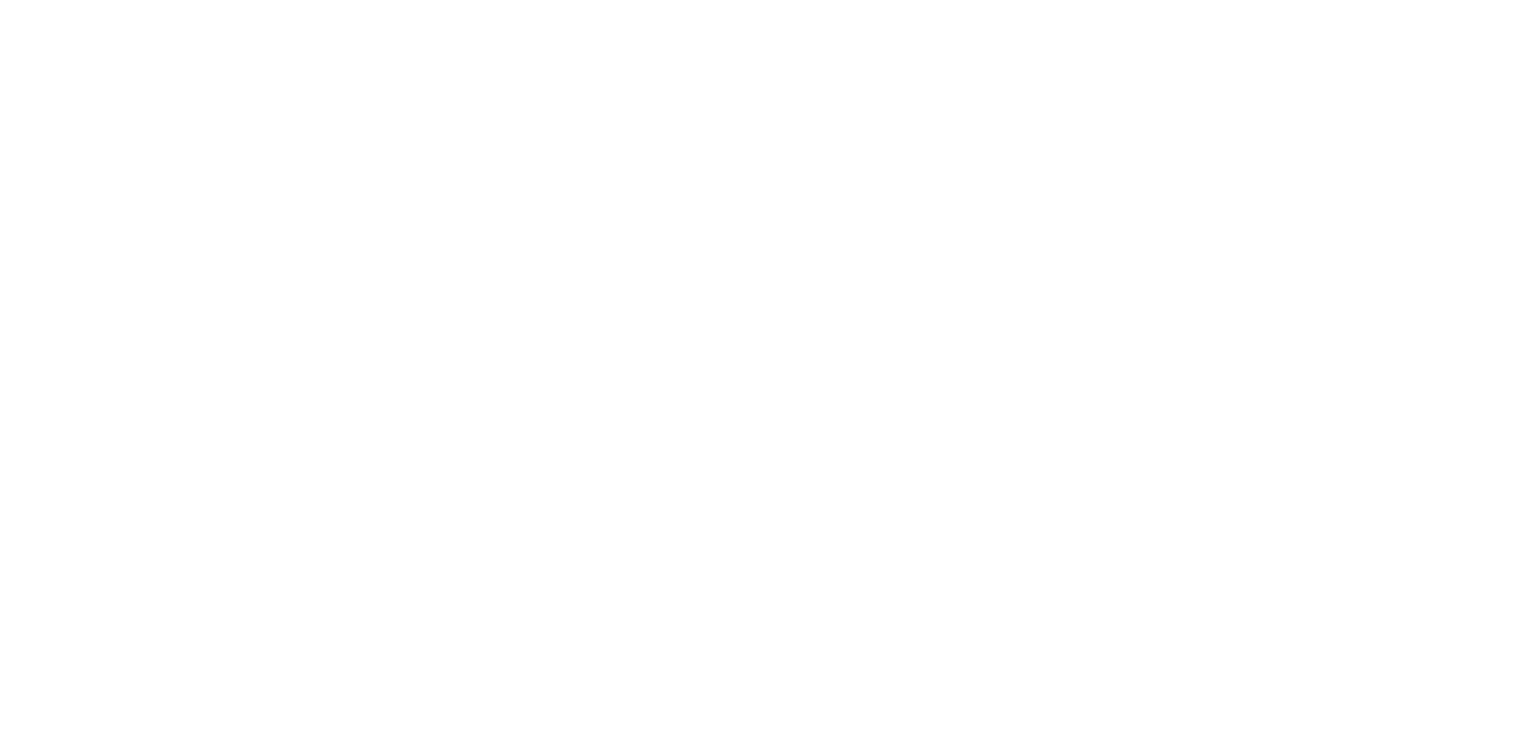 scroll, scrollTop: 0, scrollLeft: 0, axis: both 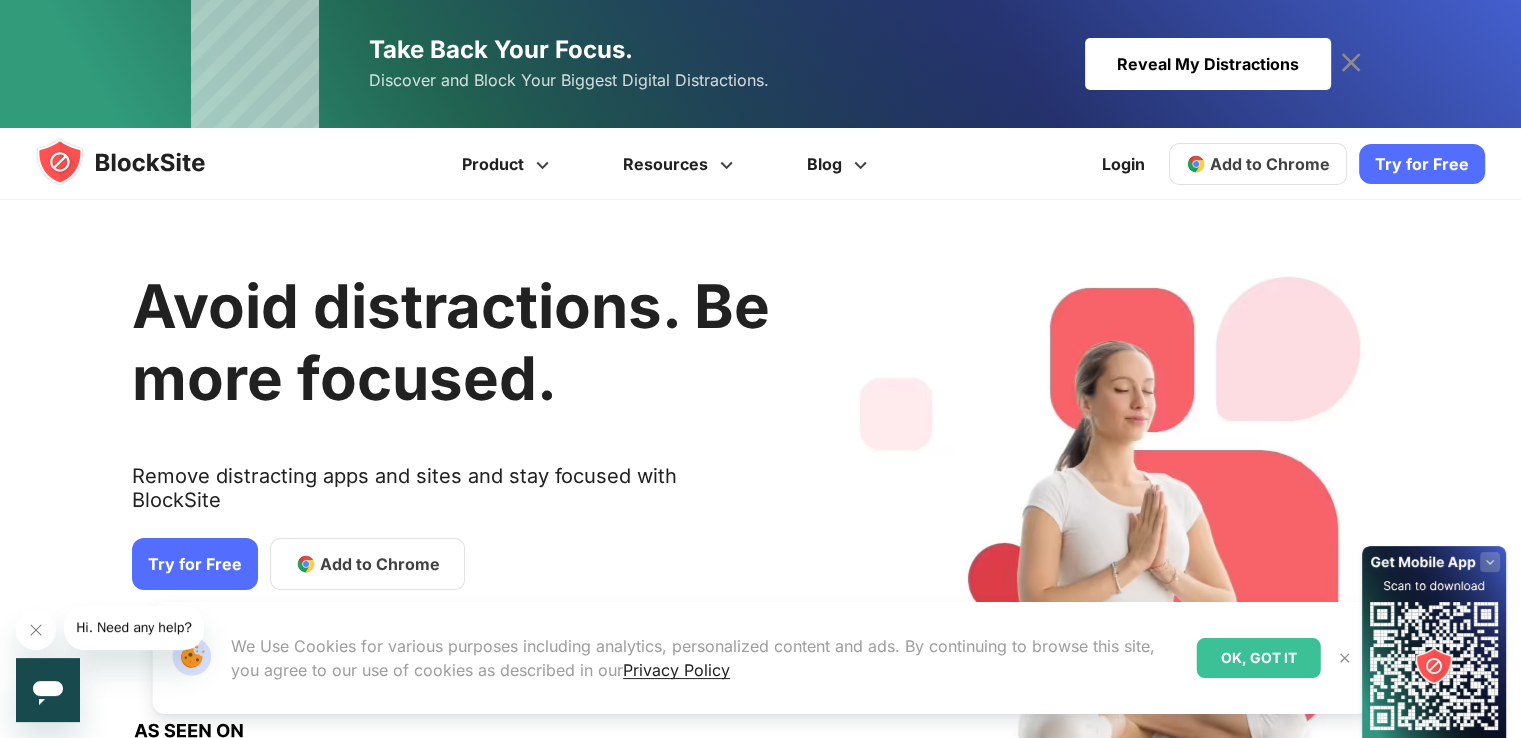click on "Reveal My Distractions" at bounding box center [1208, 64] 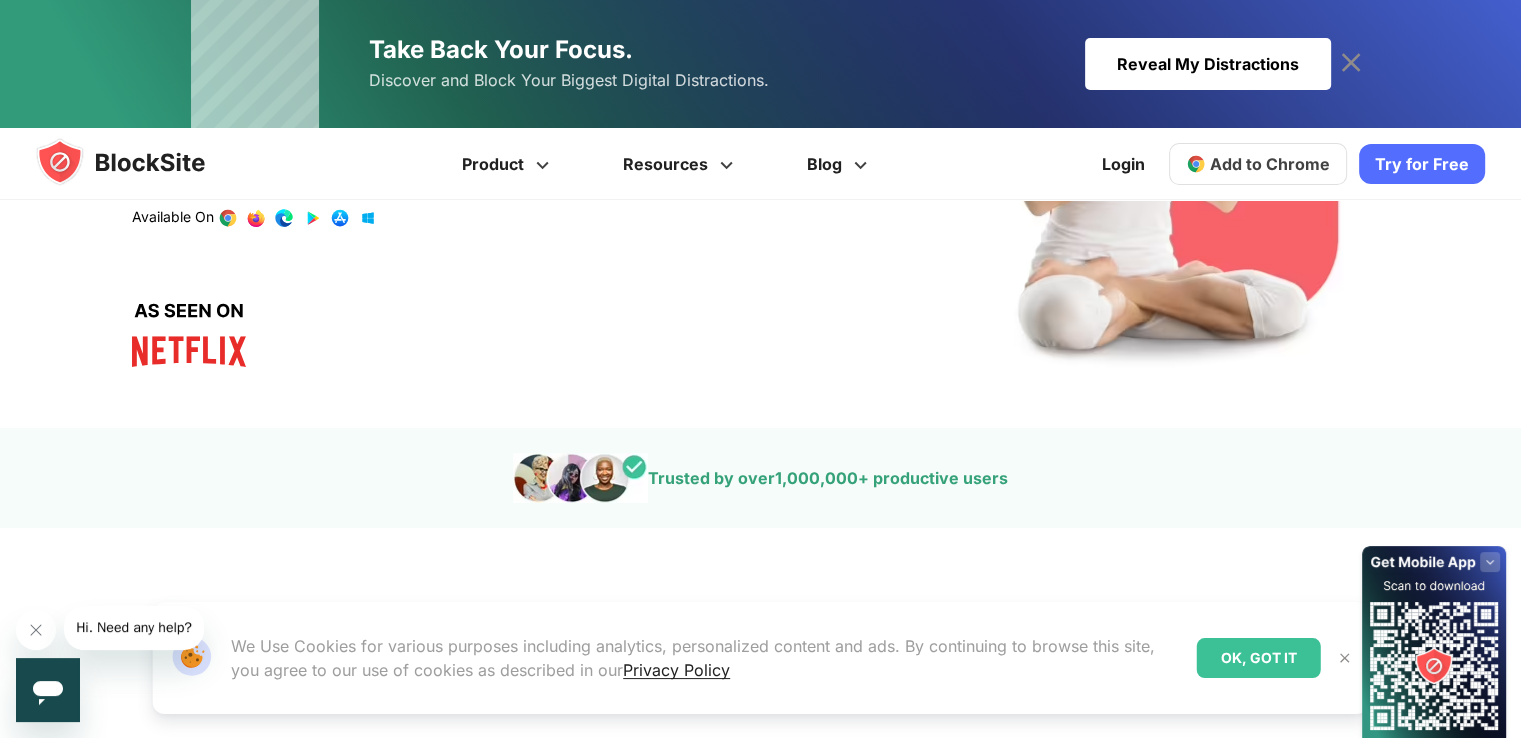 scroll, scrollTop: 0, scrollLeft: 0, axis: both 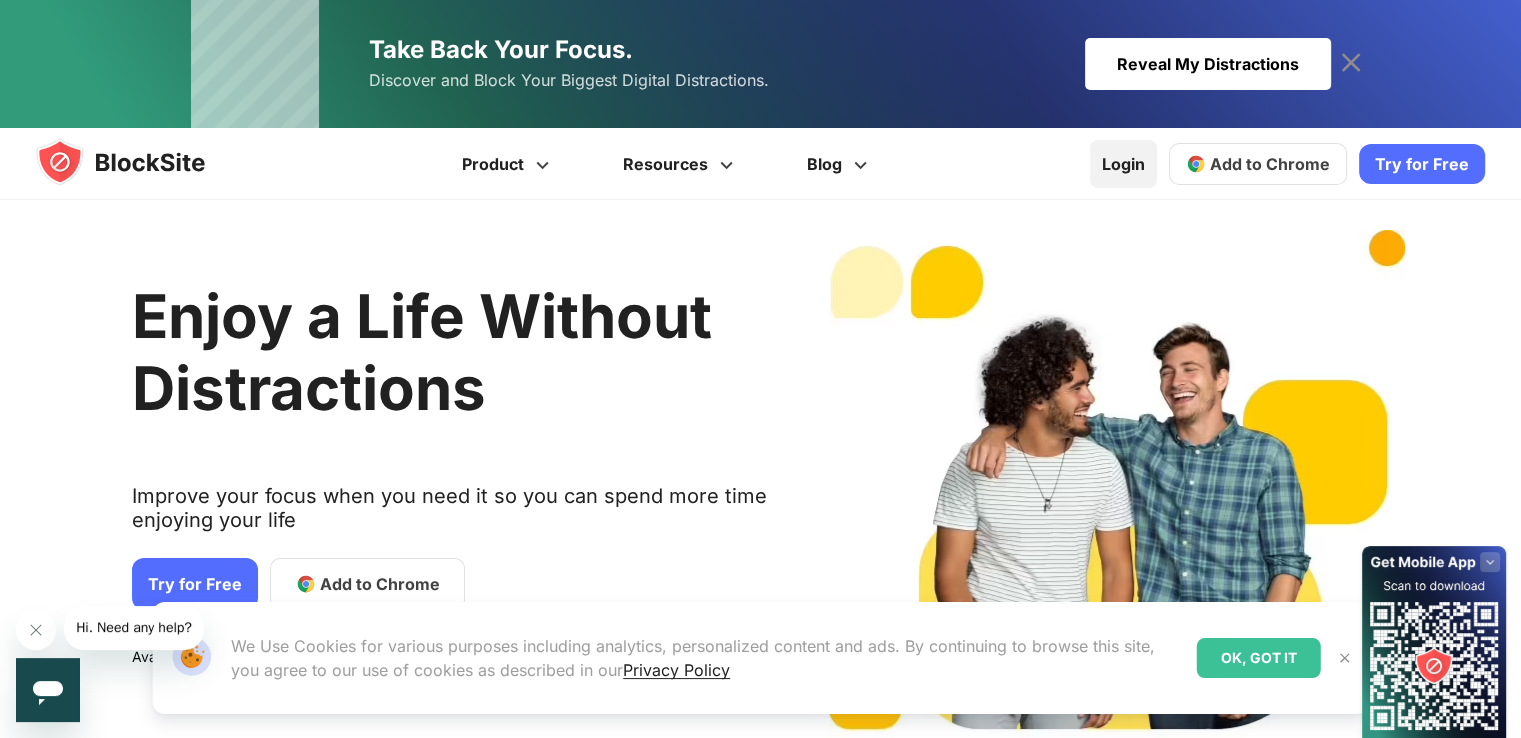 click on "Login" at bounding box center (1123, 164) 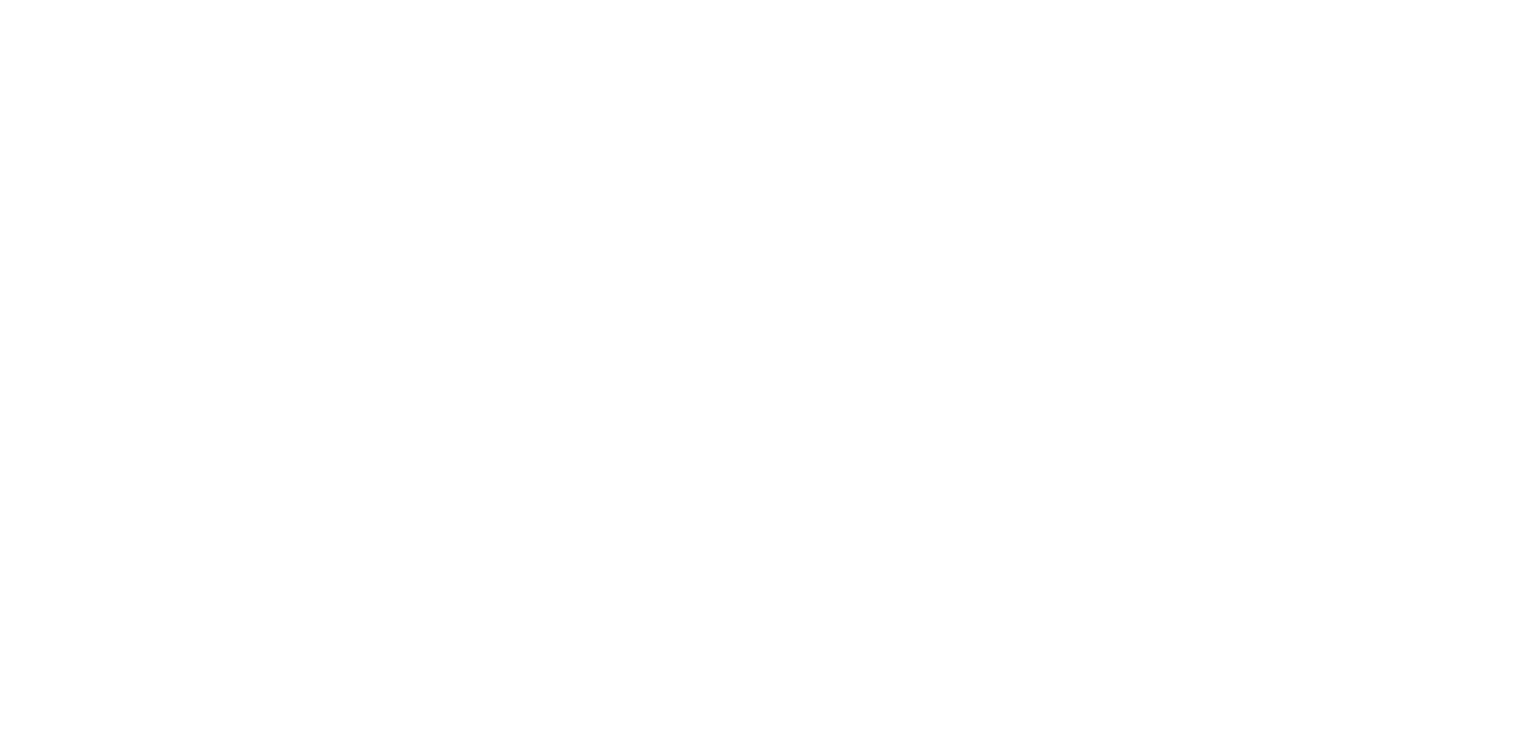 scroll, scrollTop: 0, scrollLeft: 0, axis: both 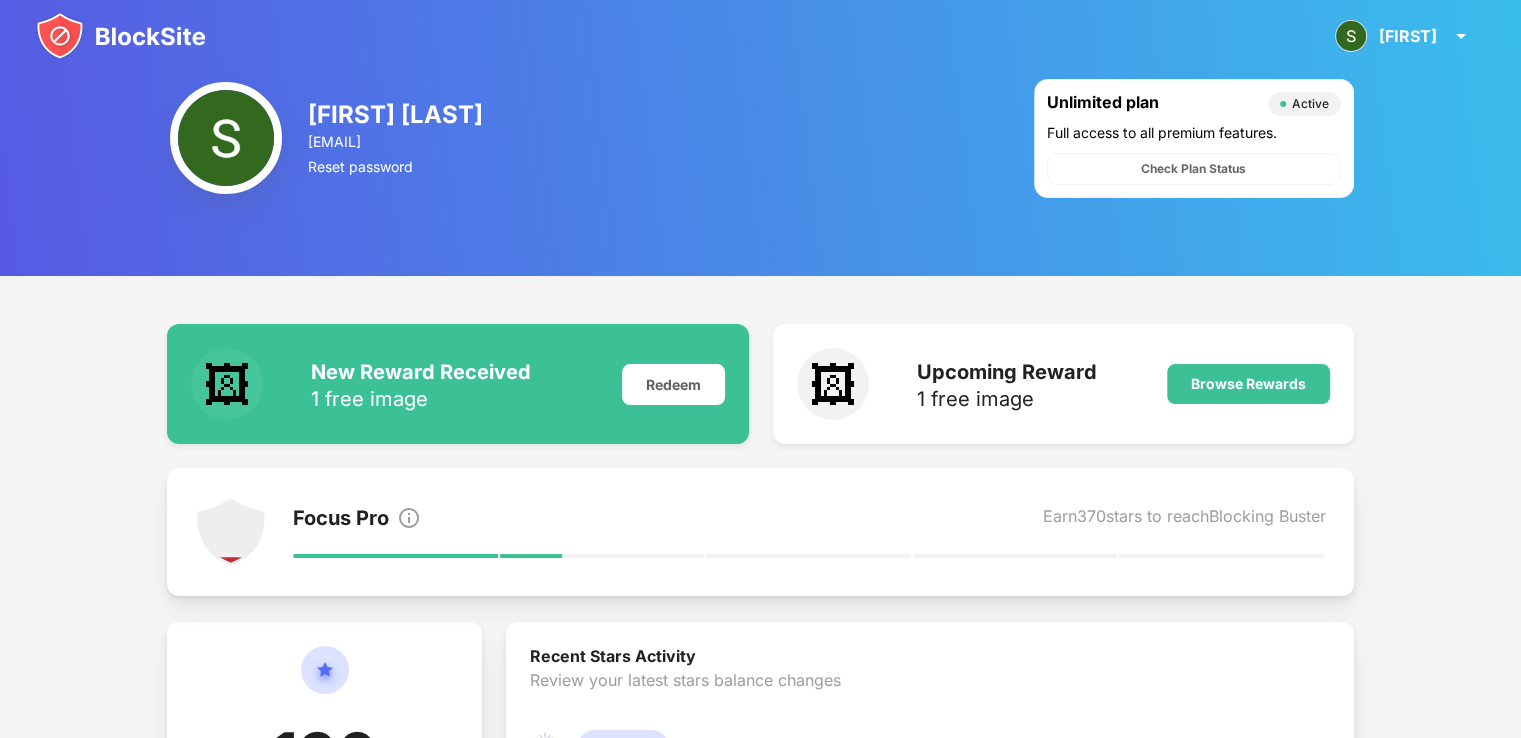 click on "Focus Pro" at bounding box center (341, 520) 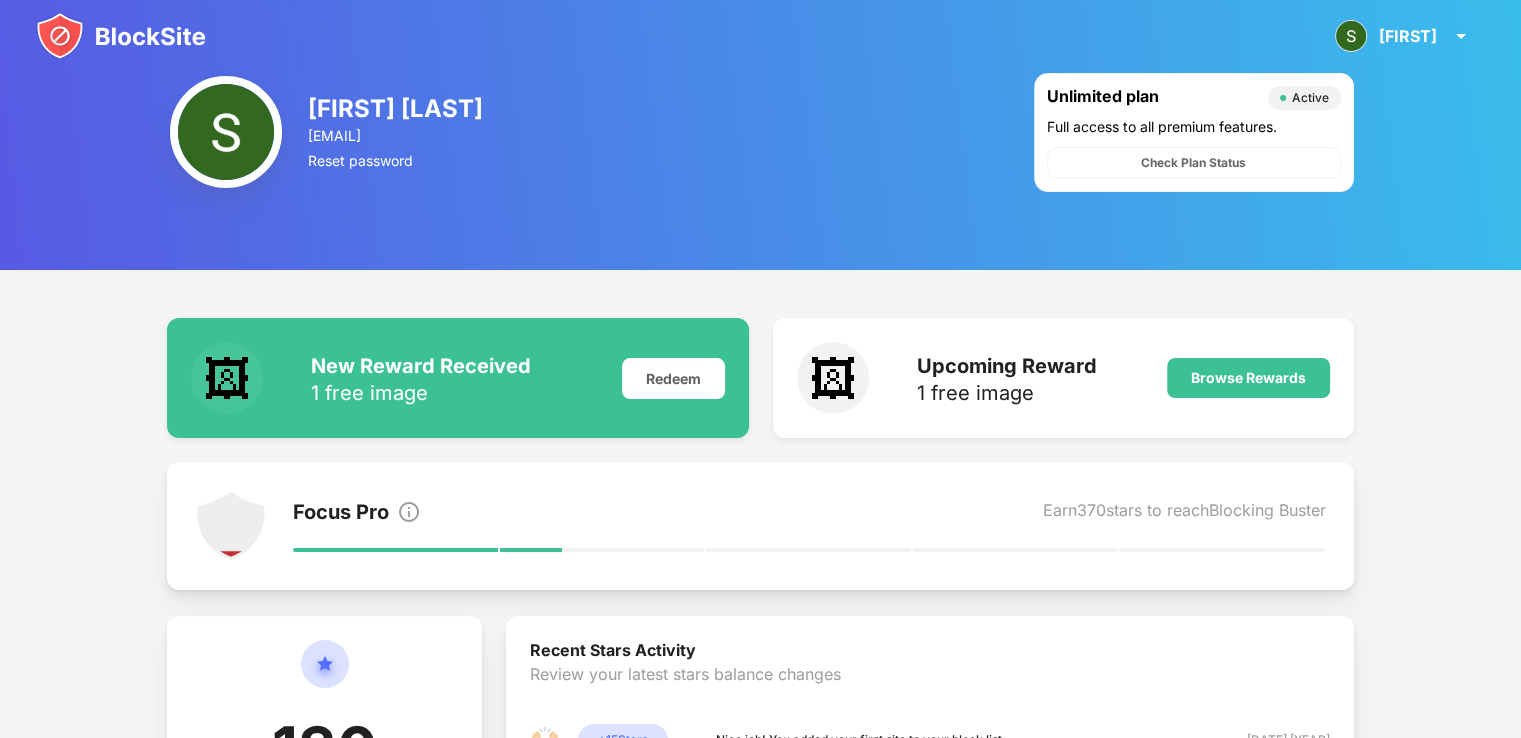 scroll, scrollTop: 5, scrollLeft: 0, axis: vertical 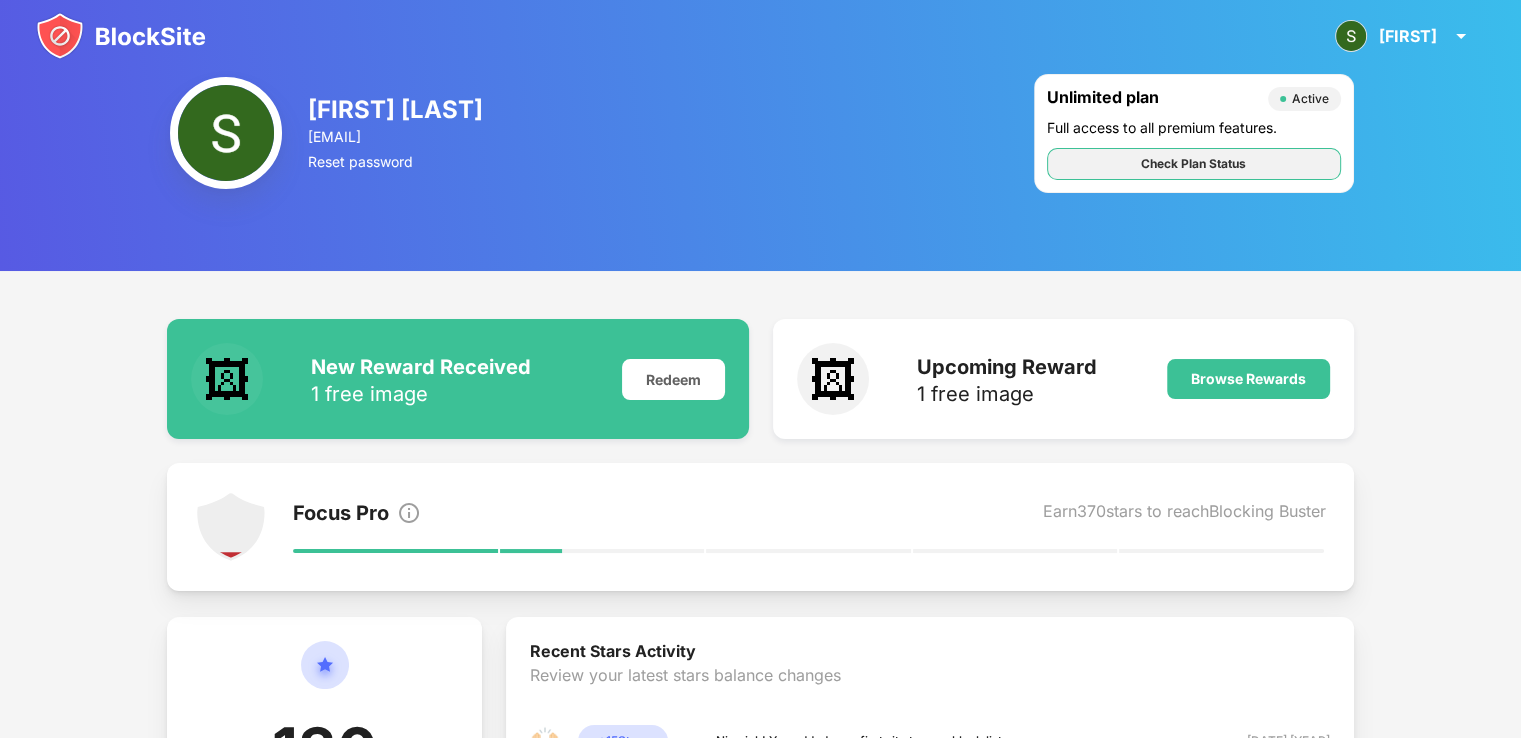 click on "Check Plan Status" at bounding box center [1193, 164] 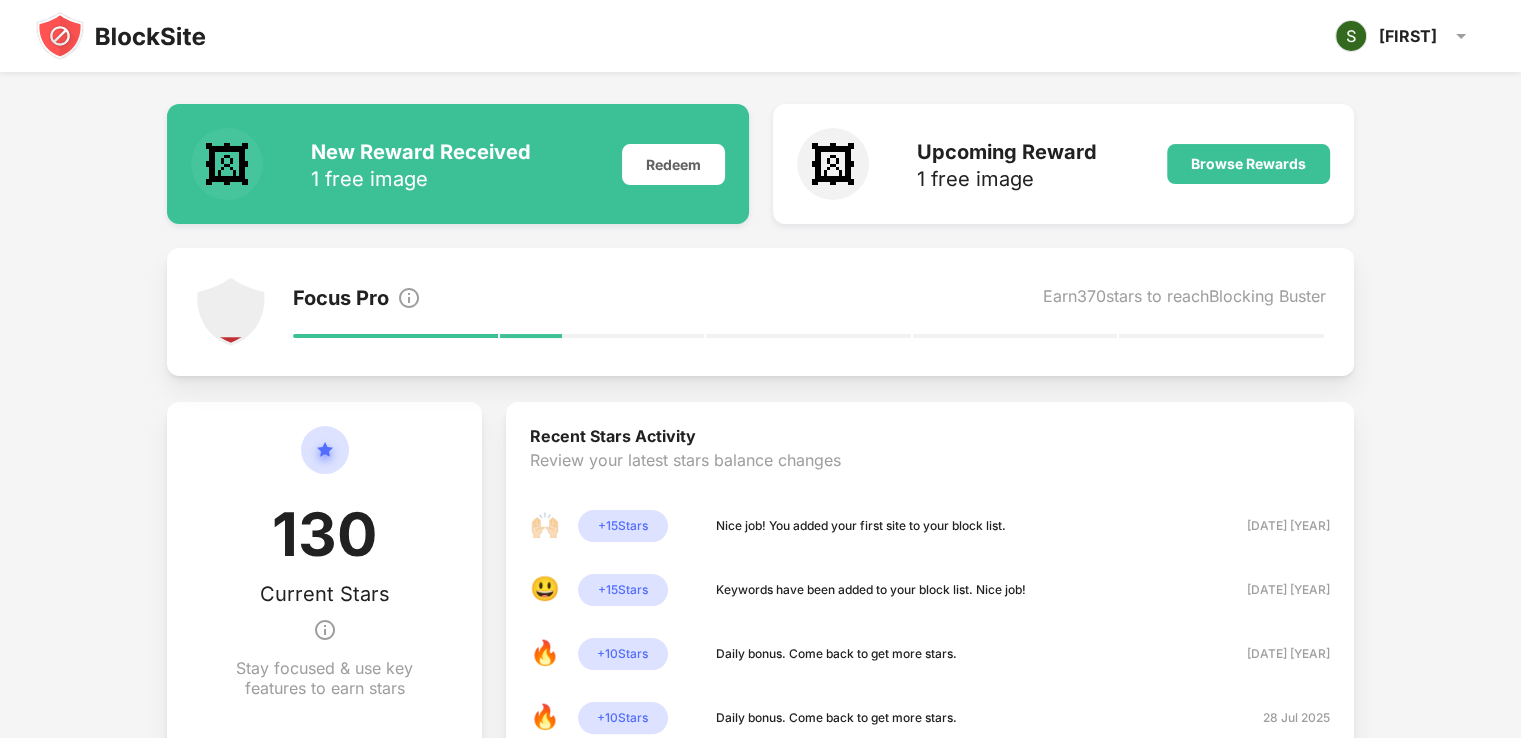 scroll, scrollTop: 266, scrollLeft: 0, axis: vertical 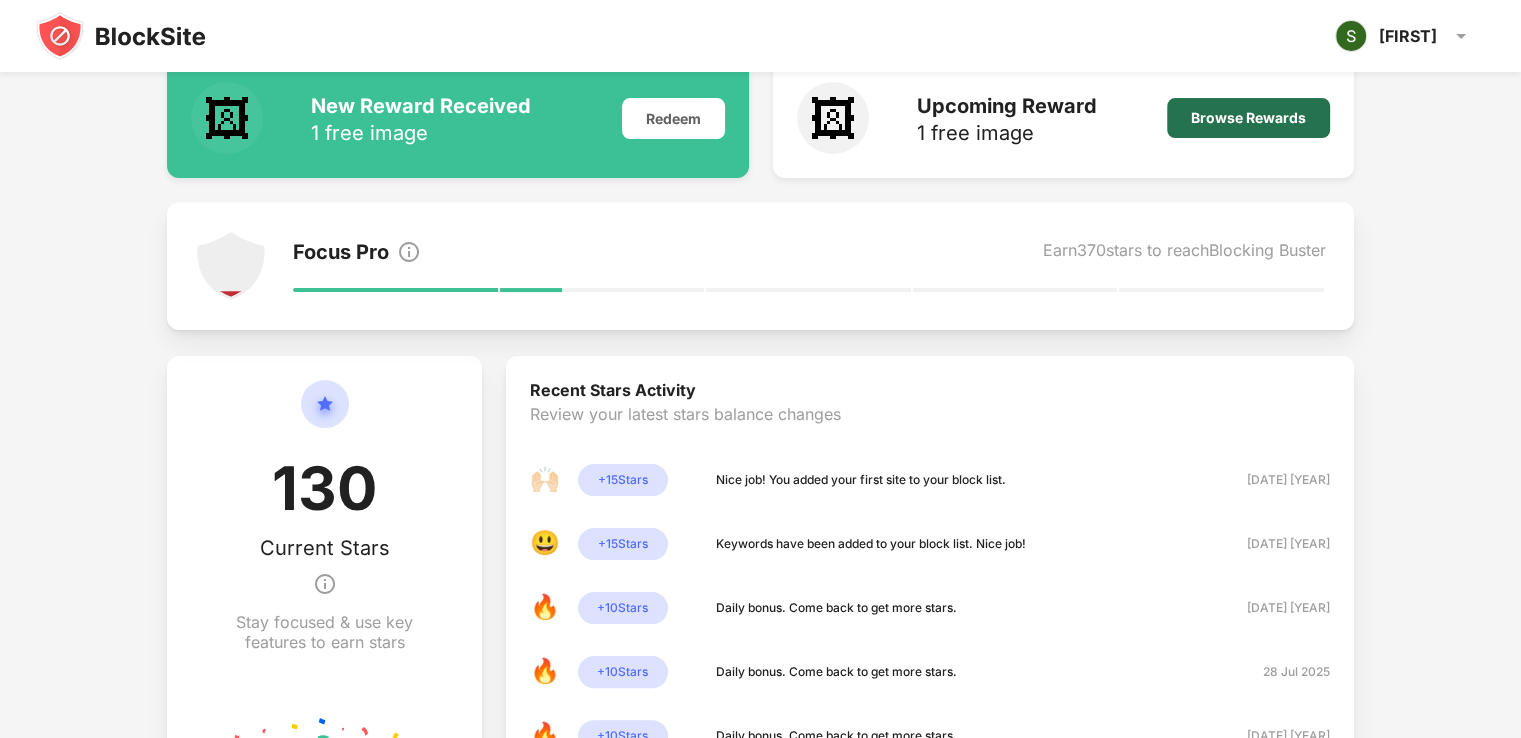 click on "Browse Rewards" at bounding box center (1248, 118) 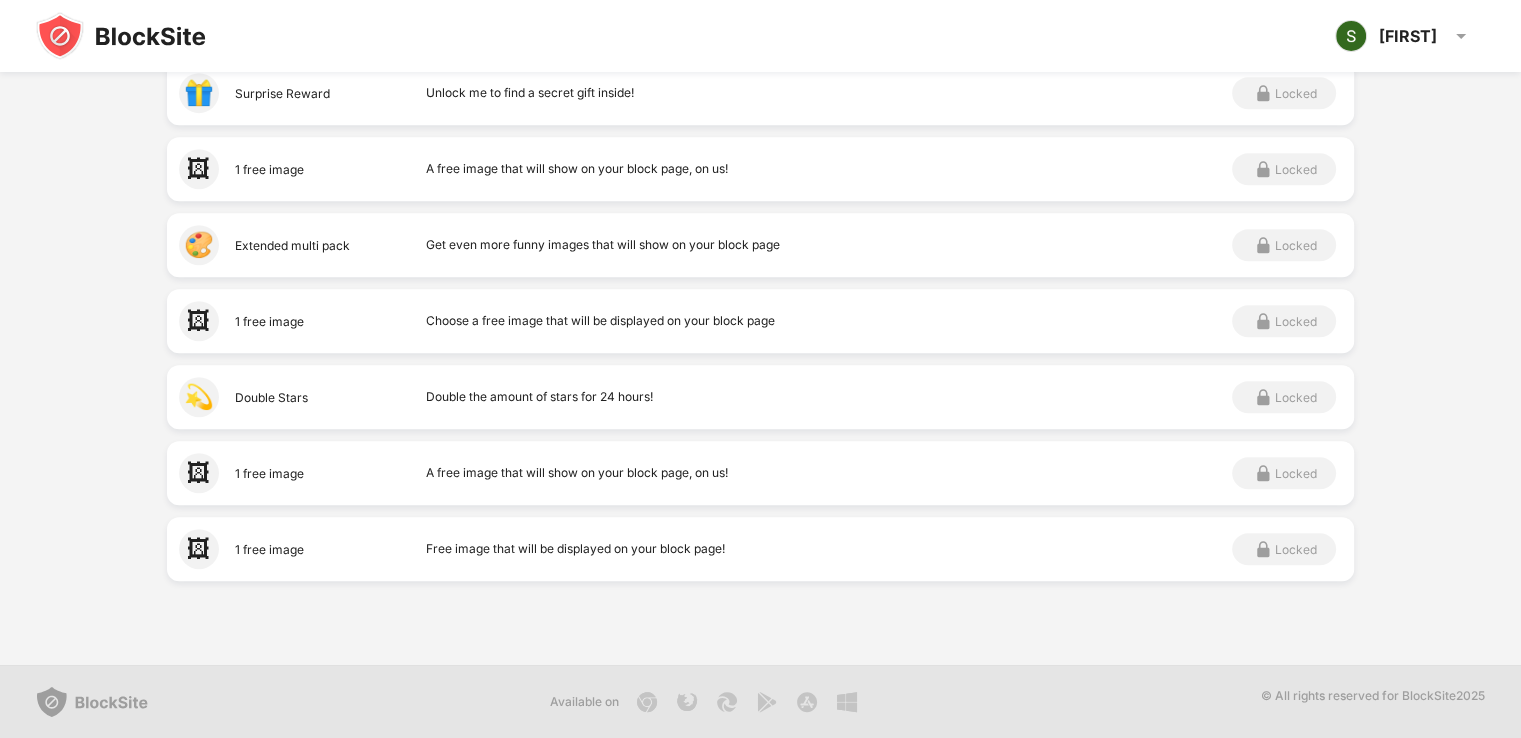 scroll, scrollTop: 0, scrollLeft: 0, axis: both 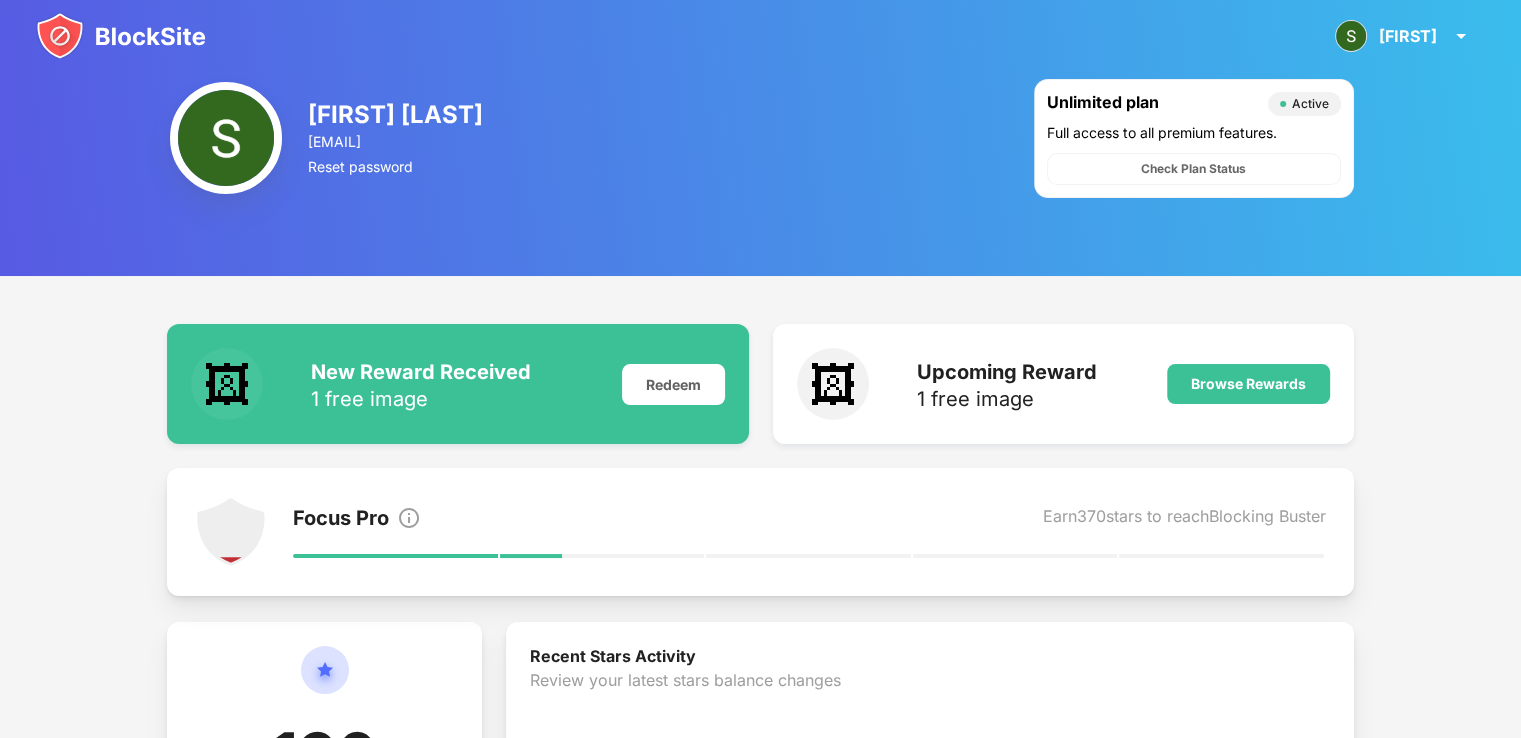 click on "Focus Pro" at bounding box center [341, 520] 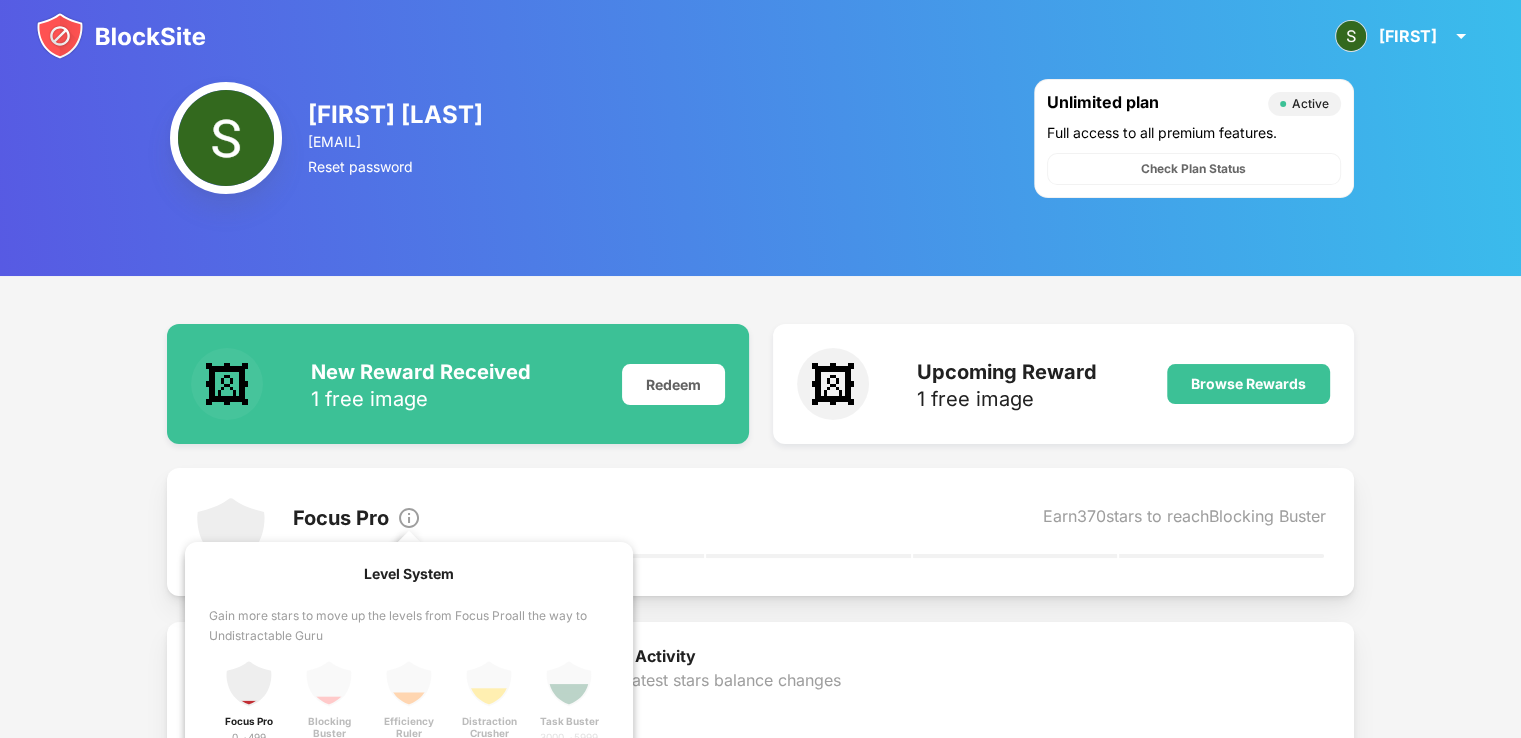 drag, startPoint x: 337, startPoint y: 519, endPoint x: 409, endPoint y: 520, distance: 72.00694 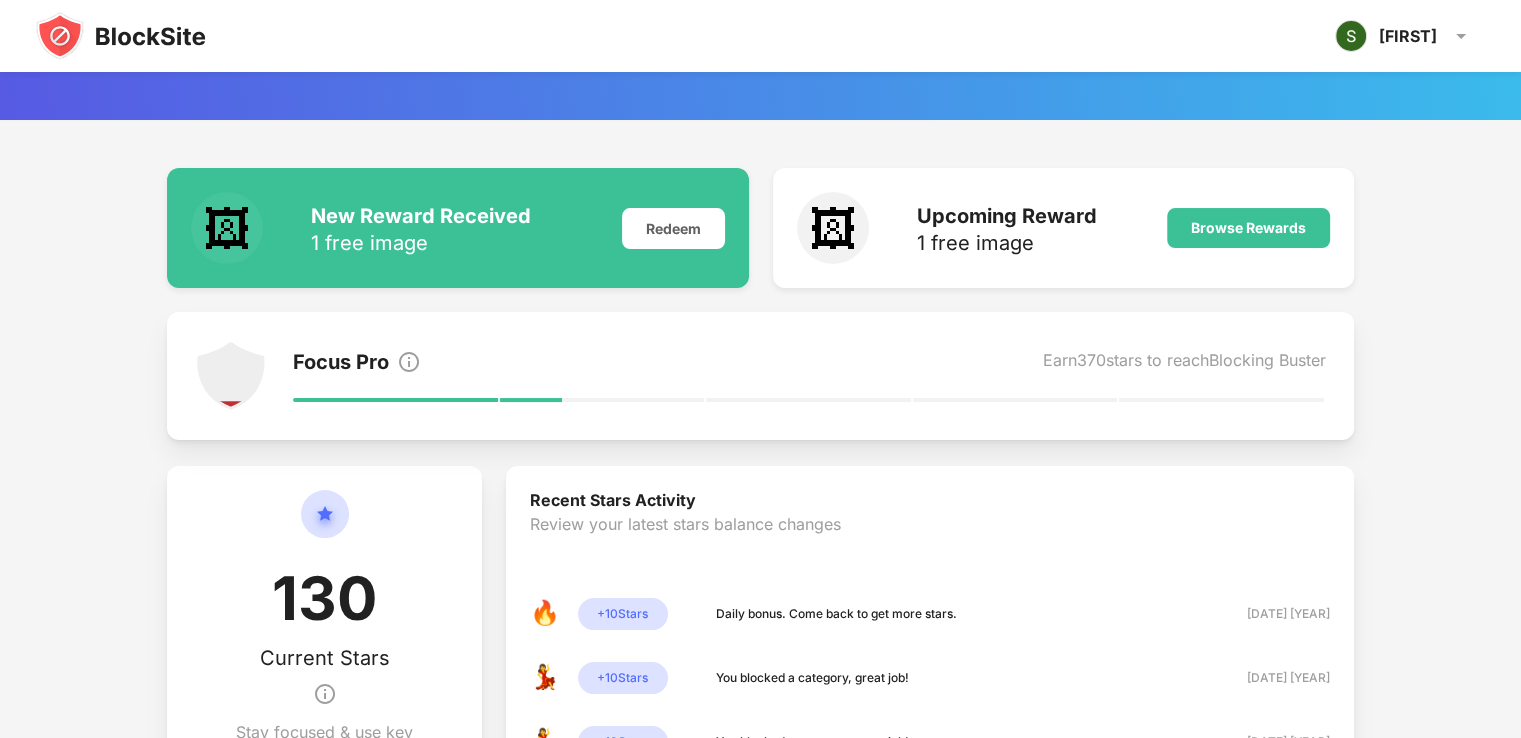 scroll, scrollTop: 164, scrollLeft: 0, axis: vertical 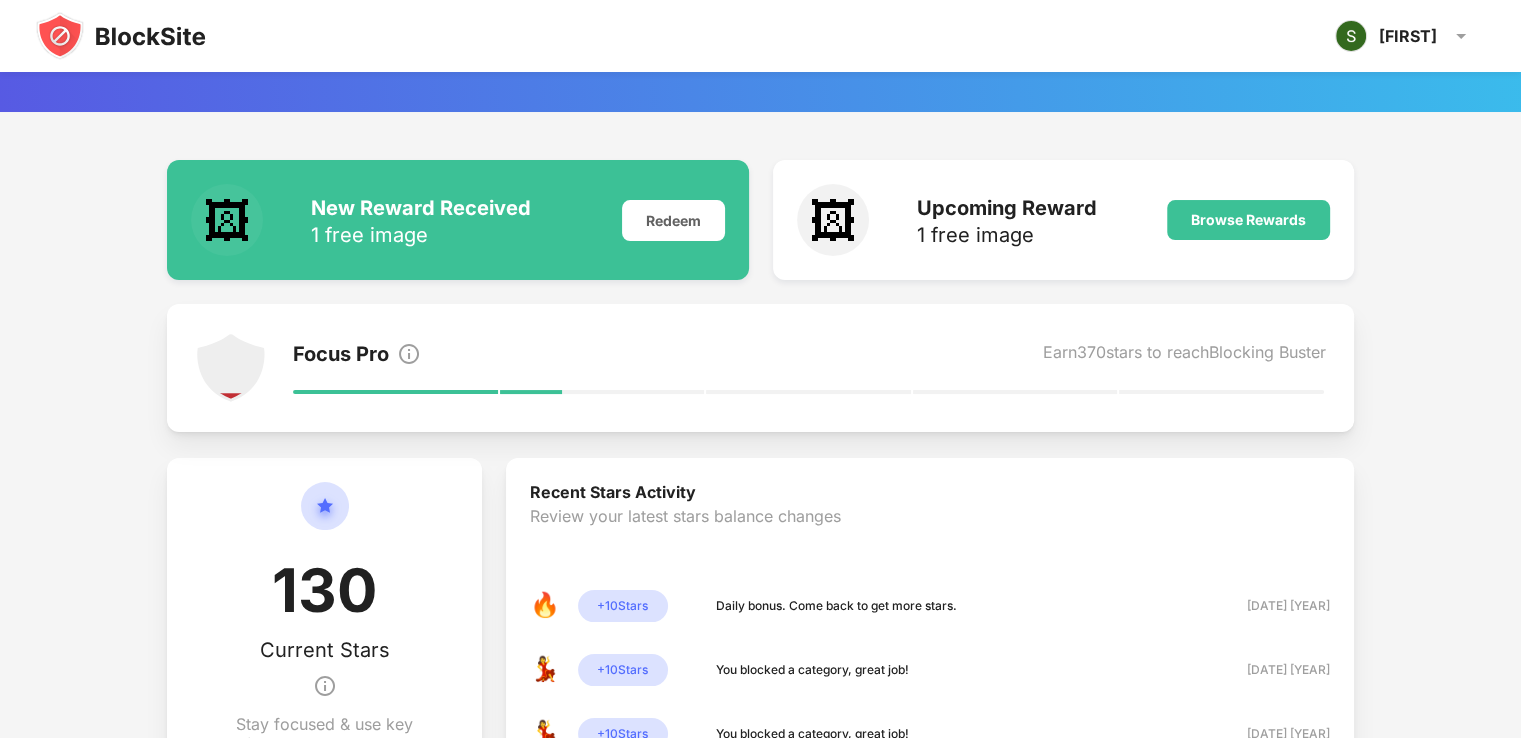 click at bounding box center [231, 368] 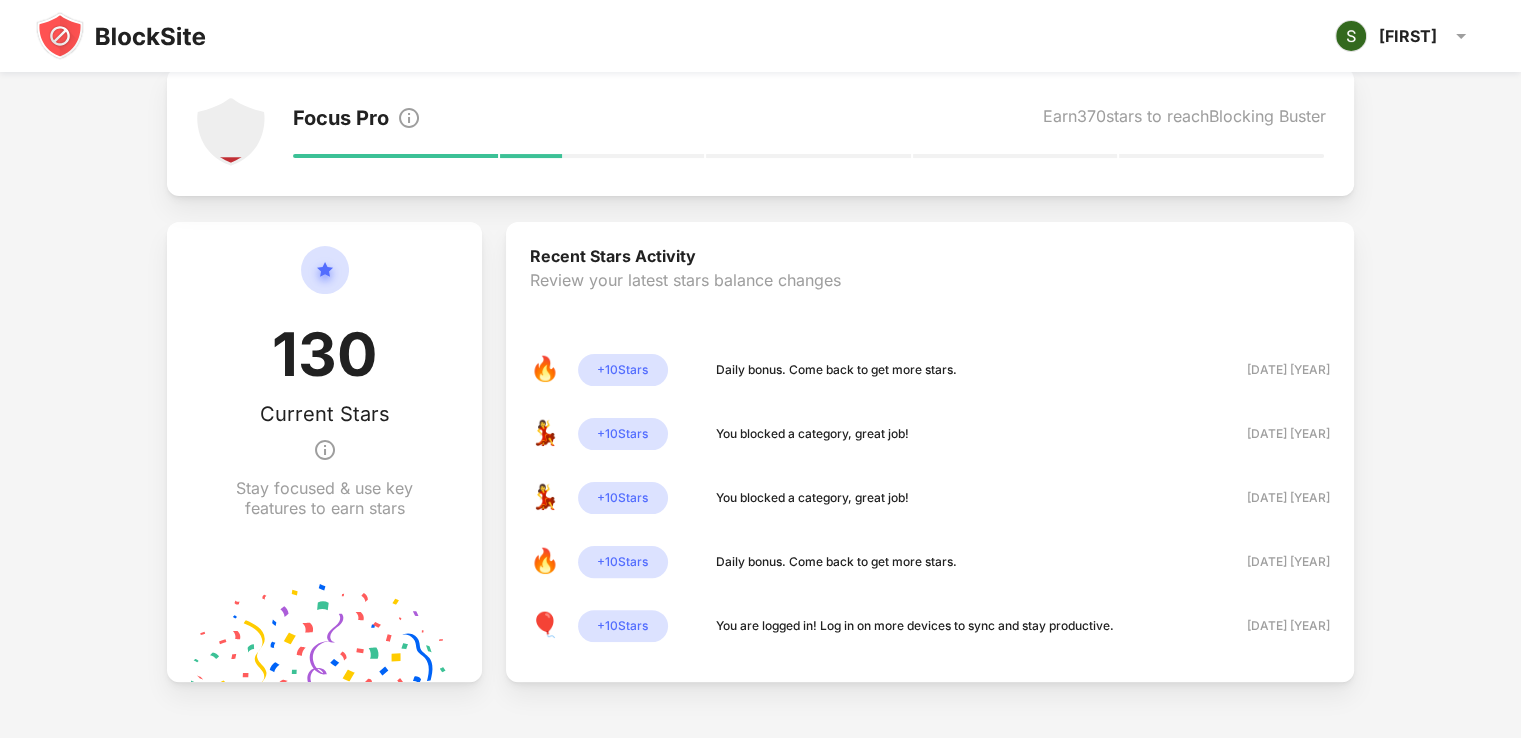 scroll, scrollTop: 385, scrollLeft: 0, axis: vertical 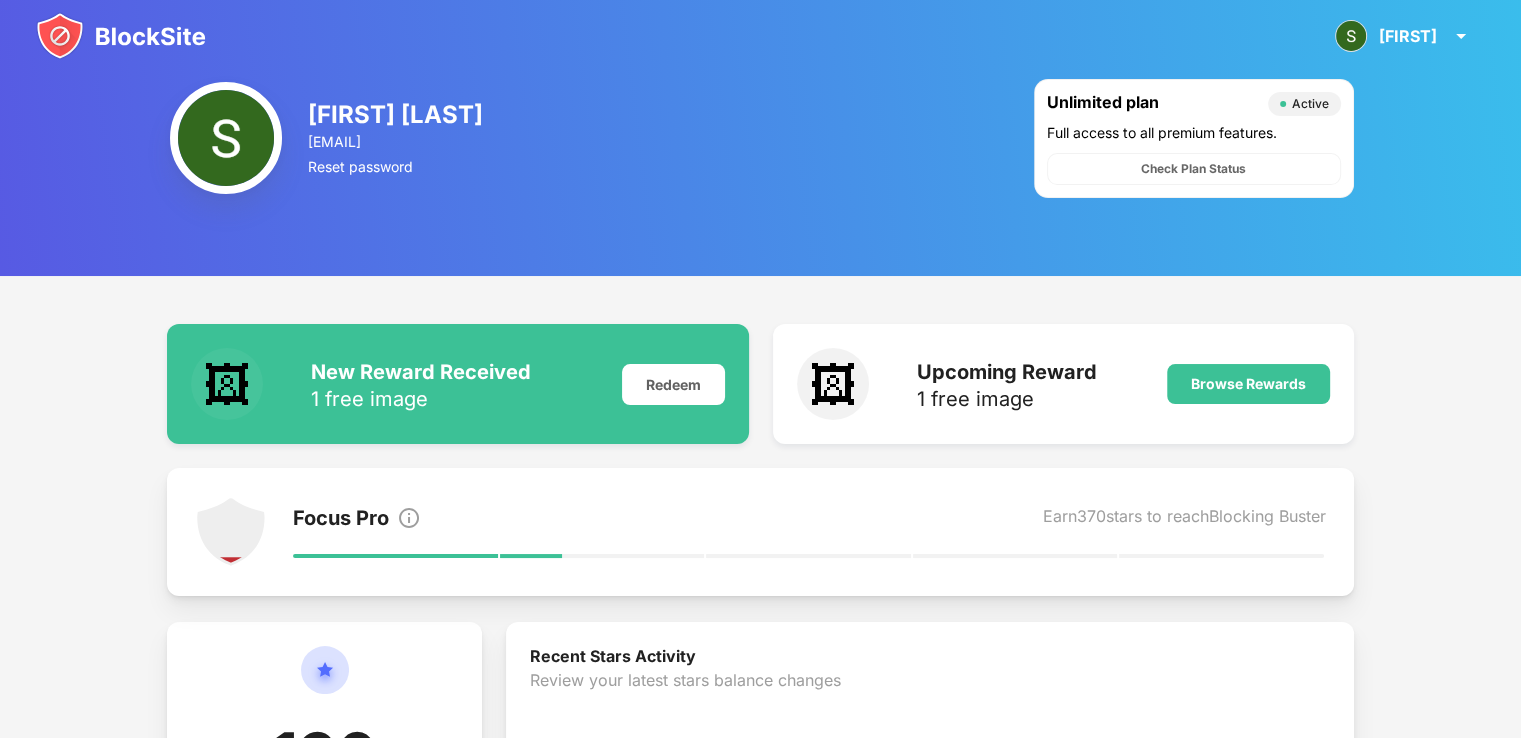 click at bounding box center [121, 36] 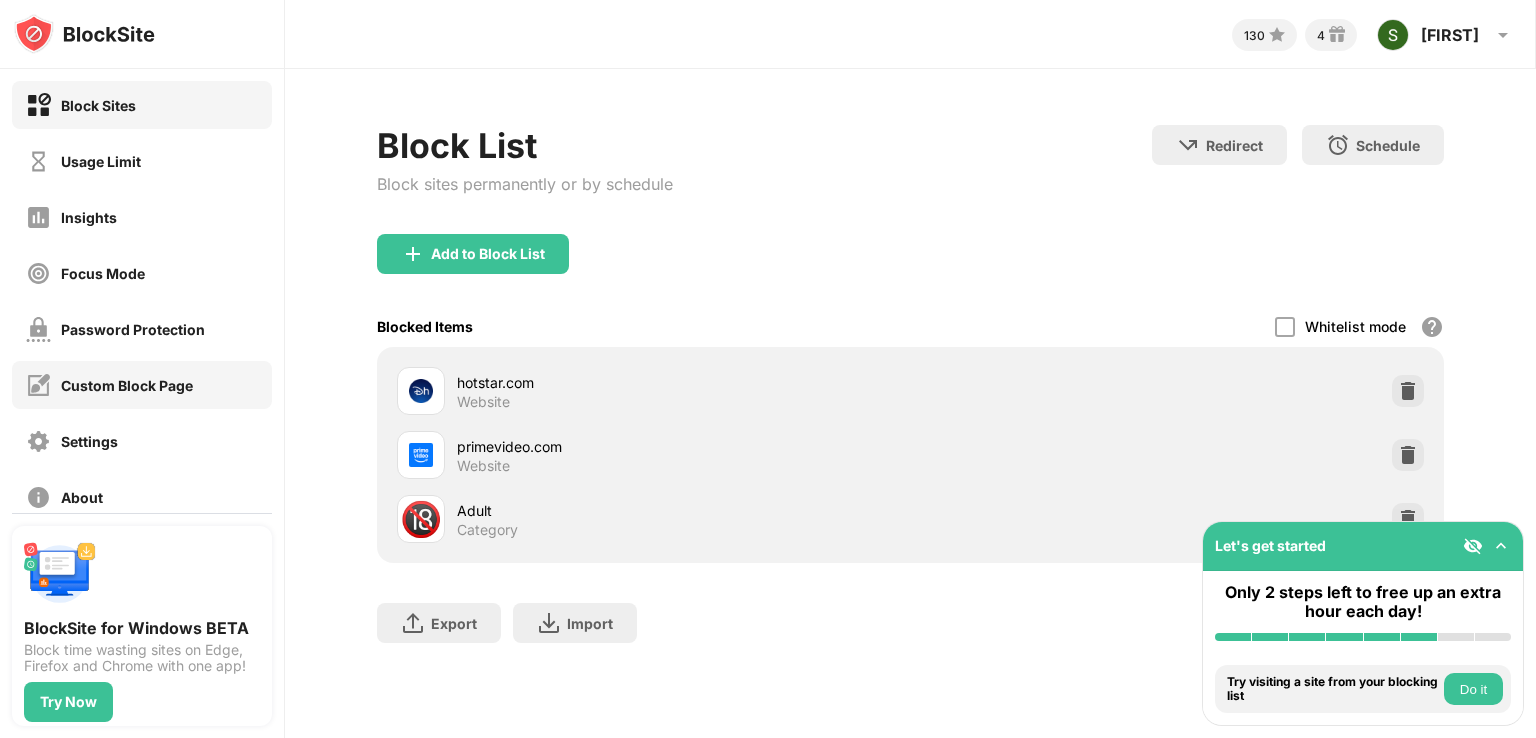 click on "Custom Block Page" at bounding box center [127, 385] 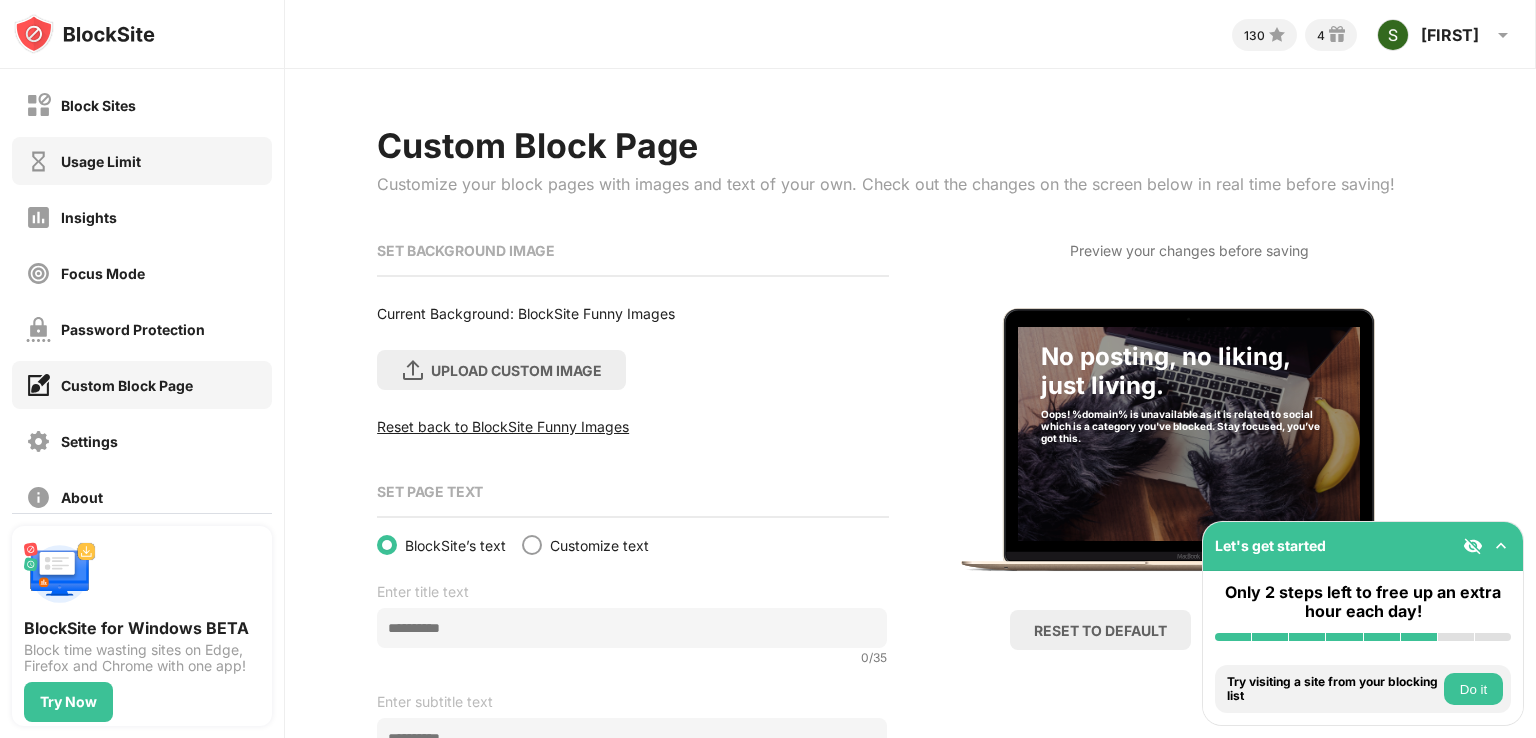 click on "Usage Limit" at bounding box center [83, 161] 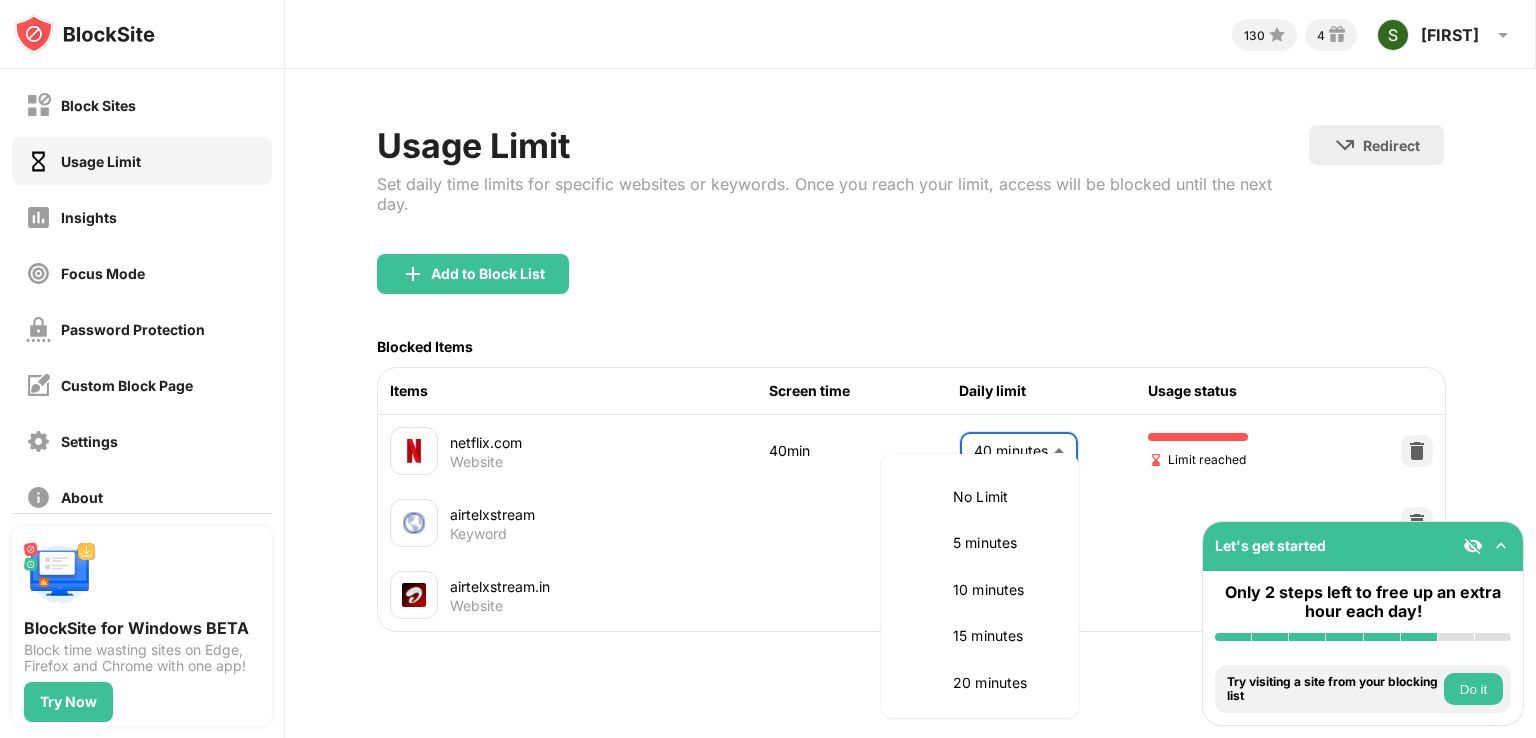 click on "Block Sites Usage Limit Insights Focus Mode Password Protection Custom Block Page Settings About Blocking Sync with other devices Disabled BlockSite for Windows BETA Block time wasting sites on Edge, Firefox and Chrome with one app! Try Now Let's get started Only 2 steps left to free up an extra hour each day! Install BlockSite Enable blocking by category Add at least 1 website to your blocklist Get personalized productivity suggestions Pin BlockSite to your taskbar Check your productivity insights Try visiting a site from your blocking list Do it Get our mobile app for free Do it 130 4 [FIRST] [LAST] View Account Insights Rewards Settings Support Log Out Usage Limit Set daily time limits for specific websites or keywords. Once you reach your limit, access will be blocked until the next day. Redirect Choose a site to be redirected to when blocking is active Add to Block List Blocked Items Items Screen time Daily limit Usage status netflix.com Website 40min 40 minutes ** ​ Limit reached airtelxstream" at bounding box center [768, 369] 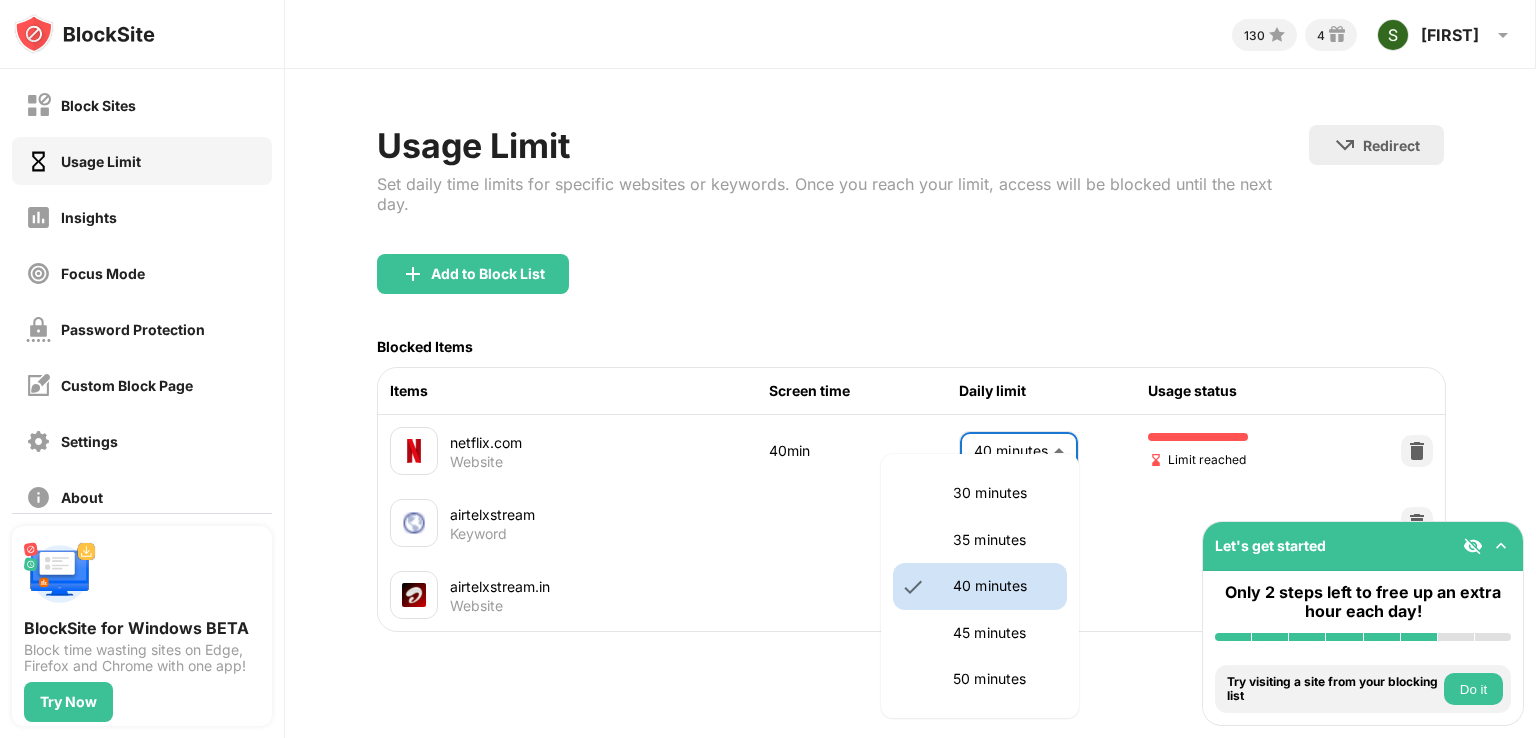 scroll, scrollTop: 374, scrollLeft: 0, axis: vertical 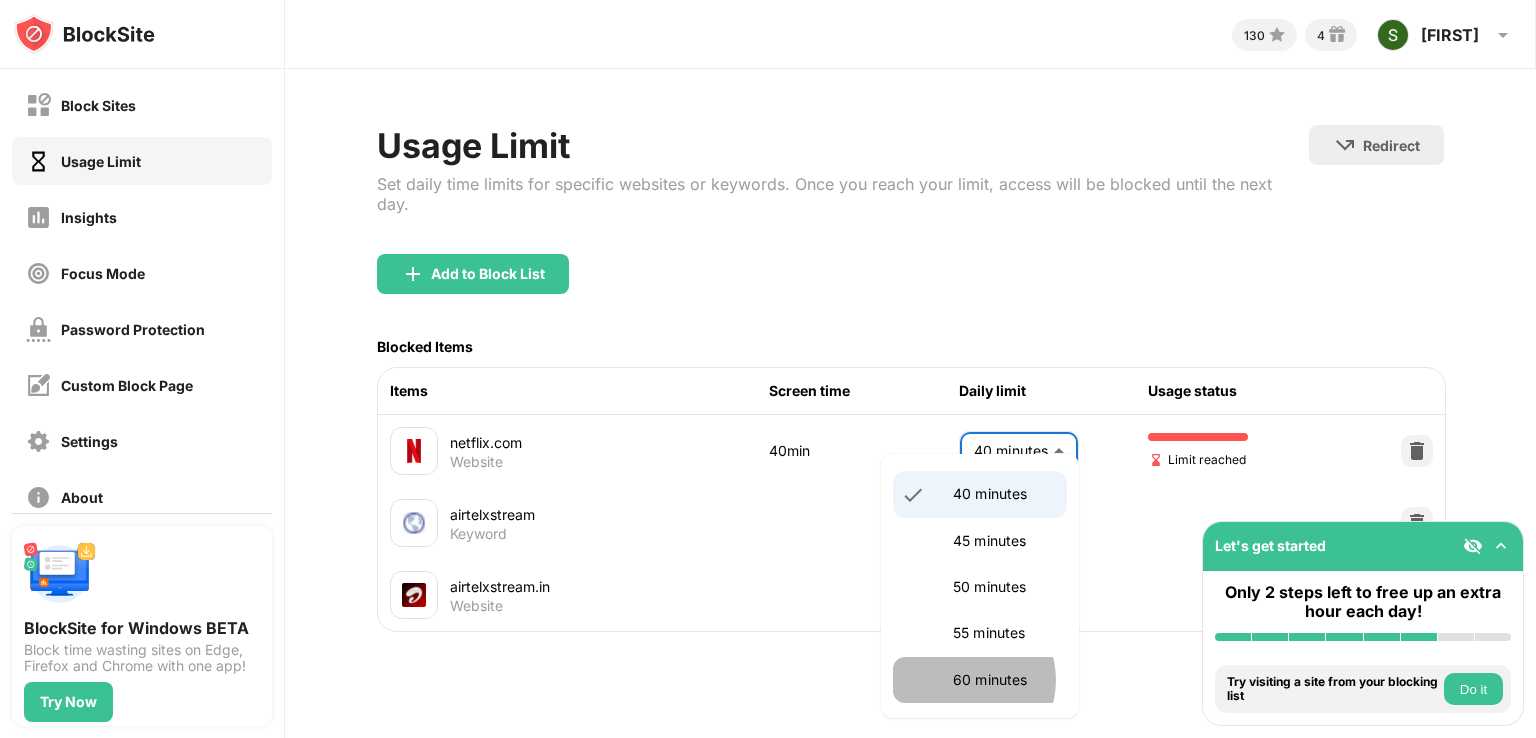 click on "60 minutes" at bounding box center [1004, 680] 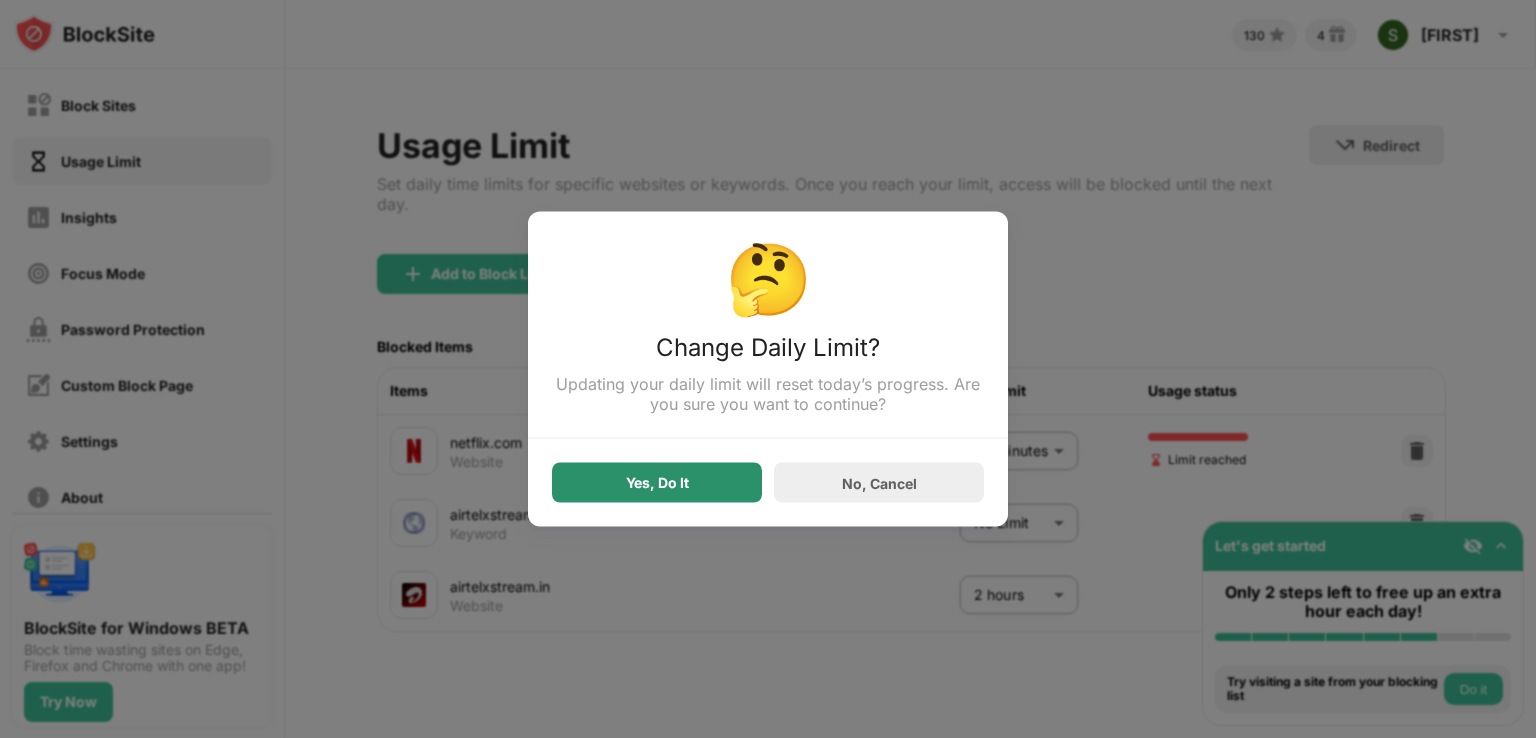 click on "Yes, Do It" at bounding box center [657, 483] 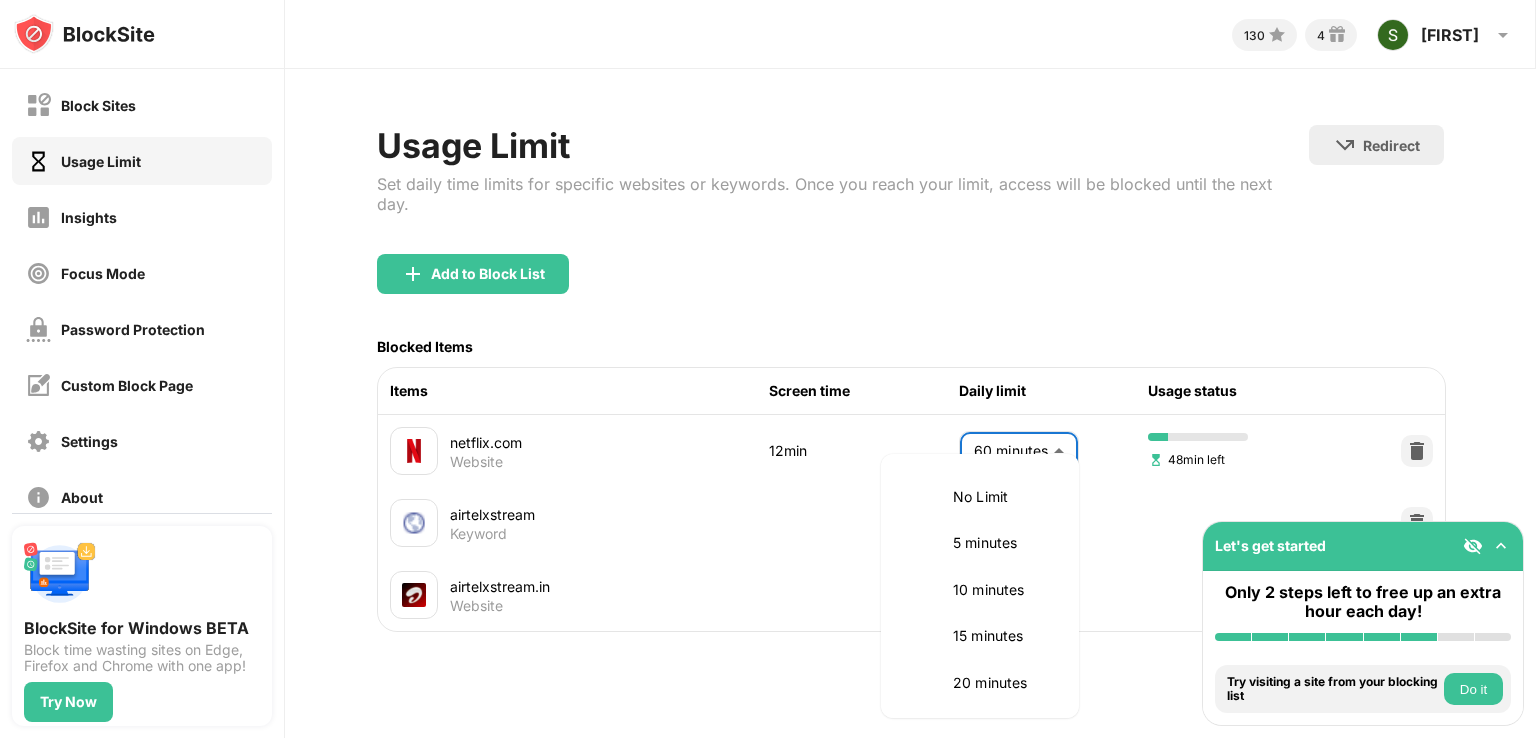 scroll, scrollTop: 468, scrollLeft: 0, axis: vertical 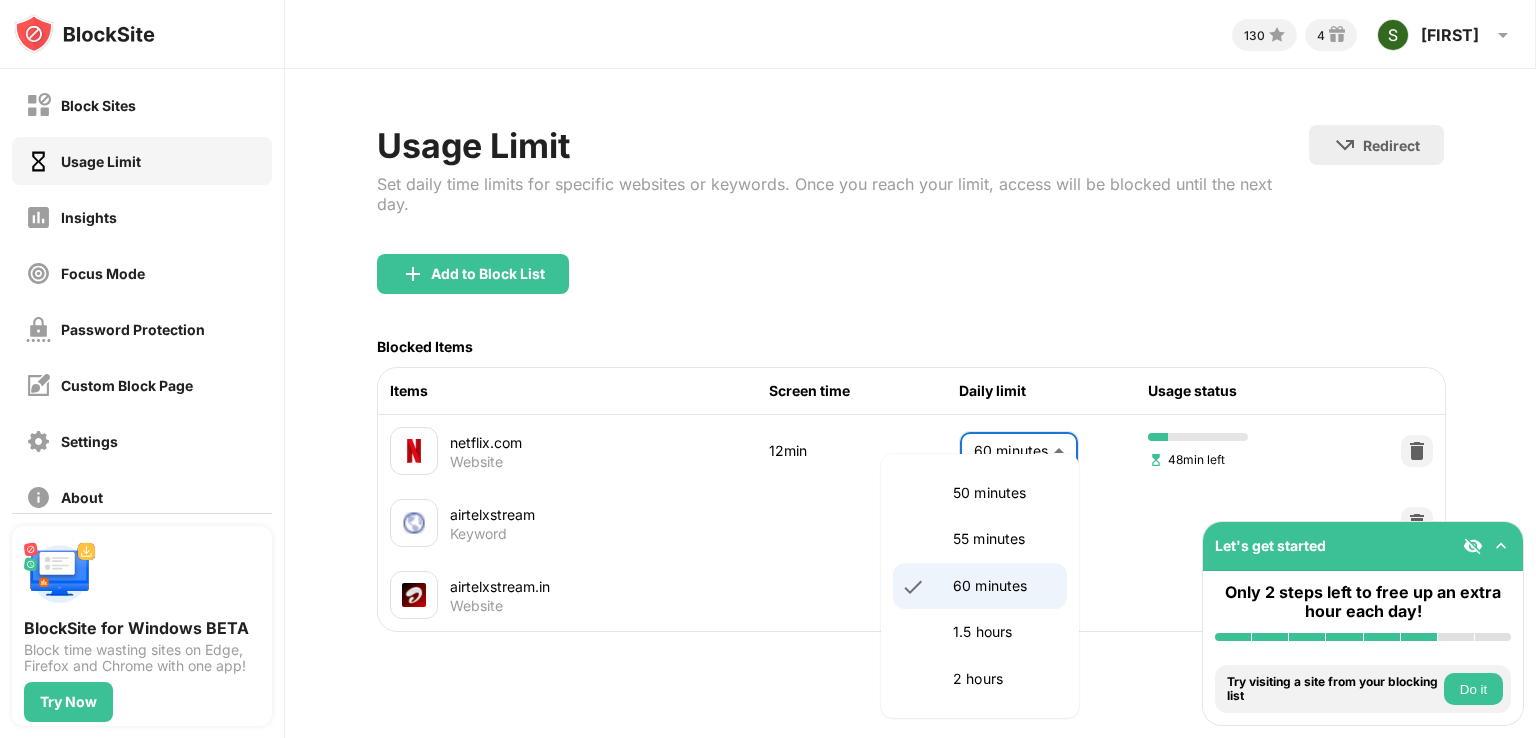 click on "Block Sites Usage Limit Insights Focus Mode Password Protection Custom Block Page Settings About Blocking Sync with other devices Disabled BlockSite for Windows BETA Block time wasting sites on Edge, Firefox and Chrome with one app! Try Now Let's get started Only 2 steps left to free up an extra hour each day! Install BlockSite Enable blocking by category Add at least 1 website to your blocklist Get personalized productivity suggestions Pin BlockSite to your taskbar Check your productivity insights Try visiting a site from your blocking list Do it Get our mobile app for free Do it 130 4 [FIRST] [LAST] View Account Insights Rewards Settings Support Log Out Usage Limit Set daily time limits for specific websites or keywords. Once you reach your limit, access will be blocked until the next day. Redirect Choose a site to be redirected to when blocking is active Add to Block List Blocked Items Items Screen time Daily limit Usage status netflix.com Website 12min 60 minutes ** ​ 48min left airtelxstream" at bounding box center (768, 369) 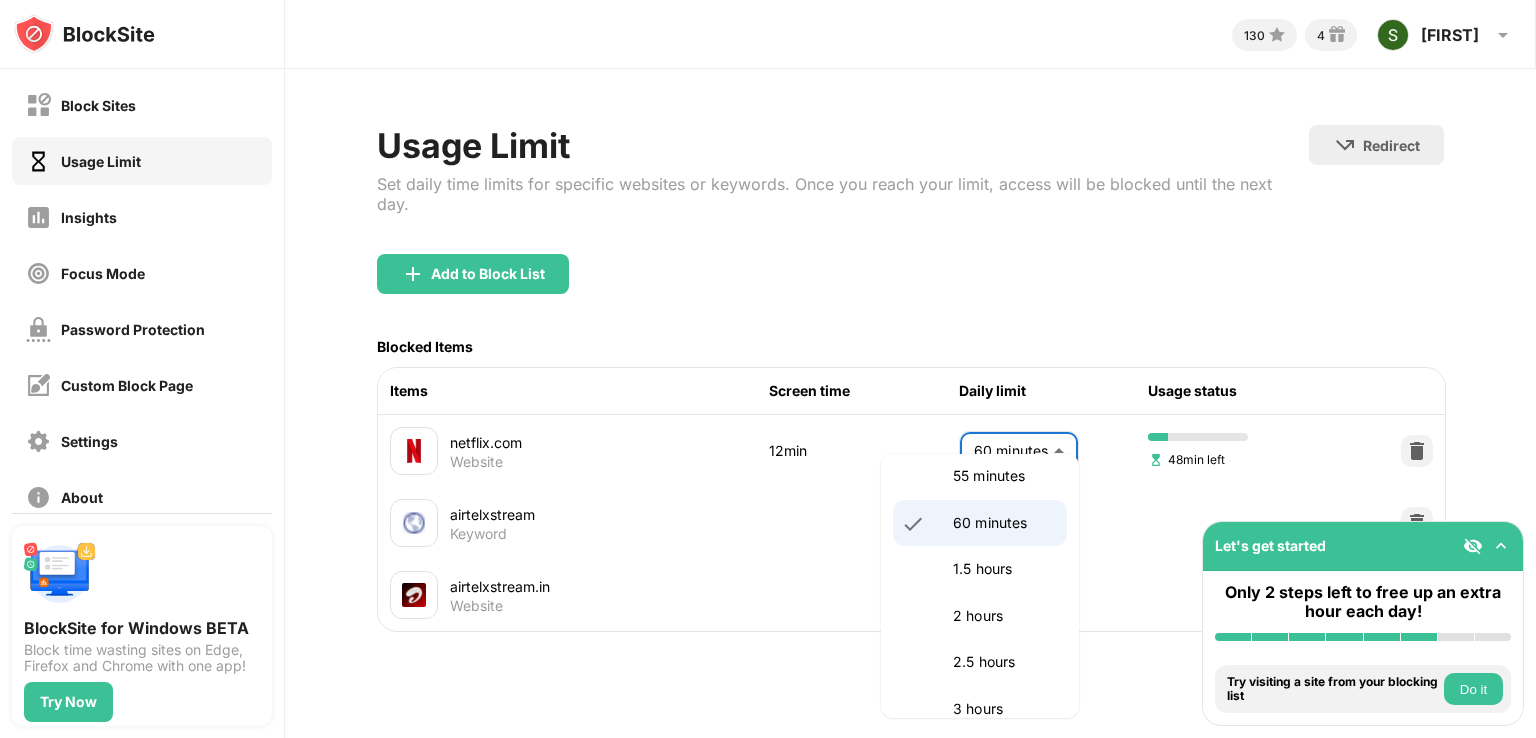 scroll, scrollTop: 535, scrollLeft: 0, axis: vertical 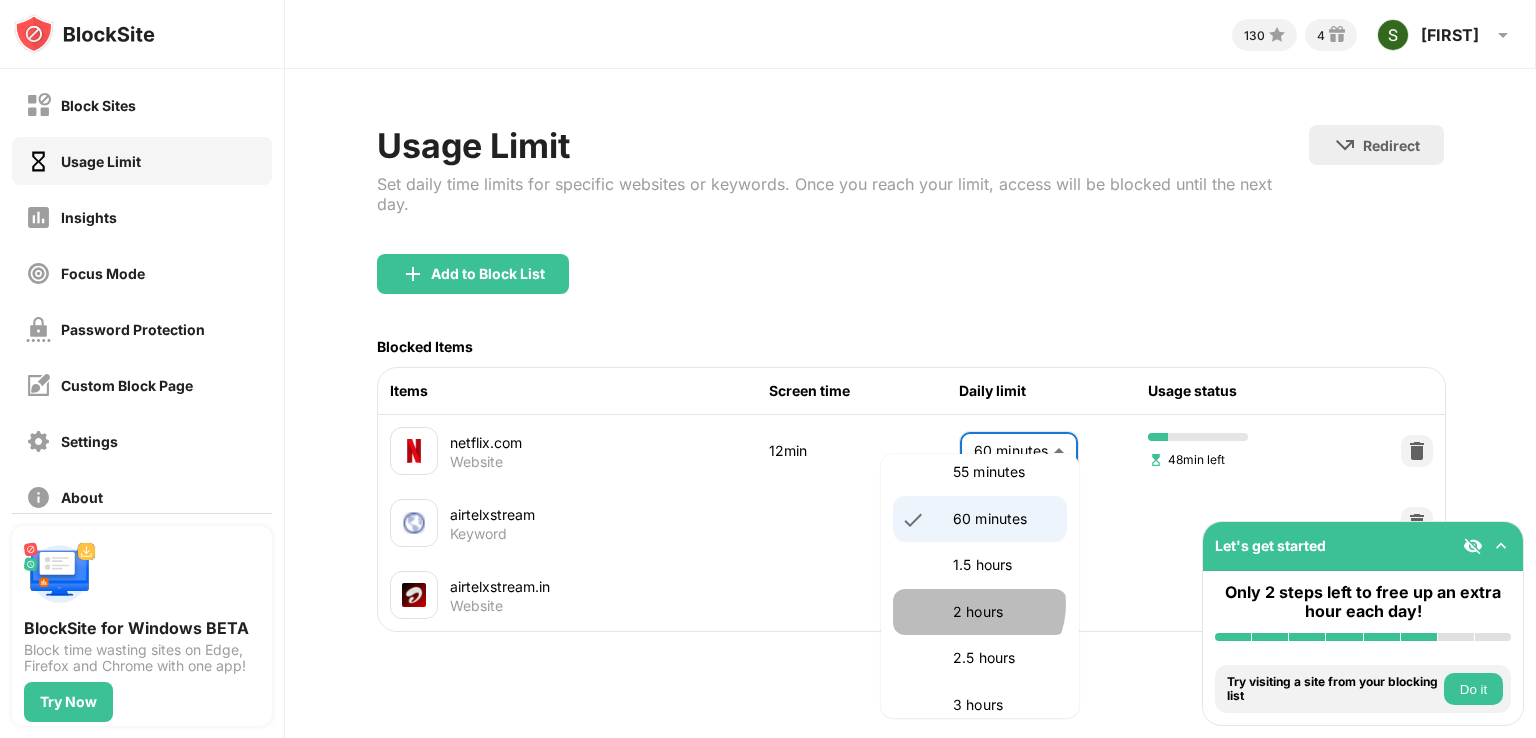 click on "2 hours" at bounding box center [1004, 612] 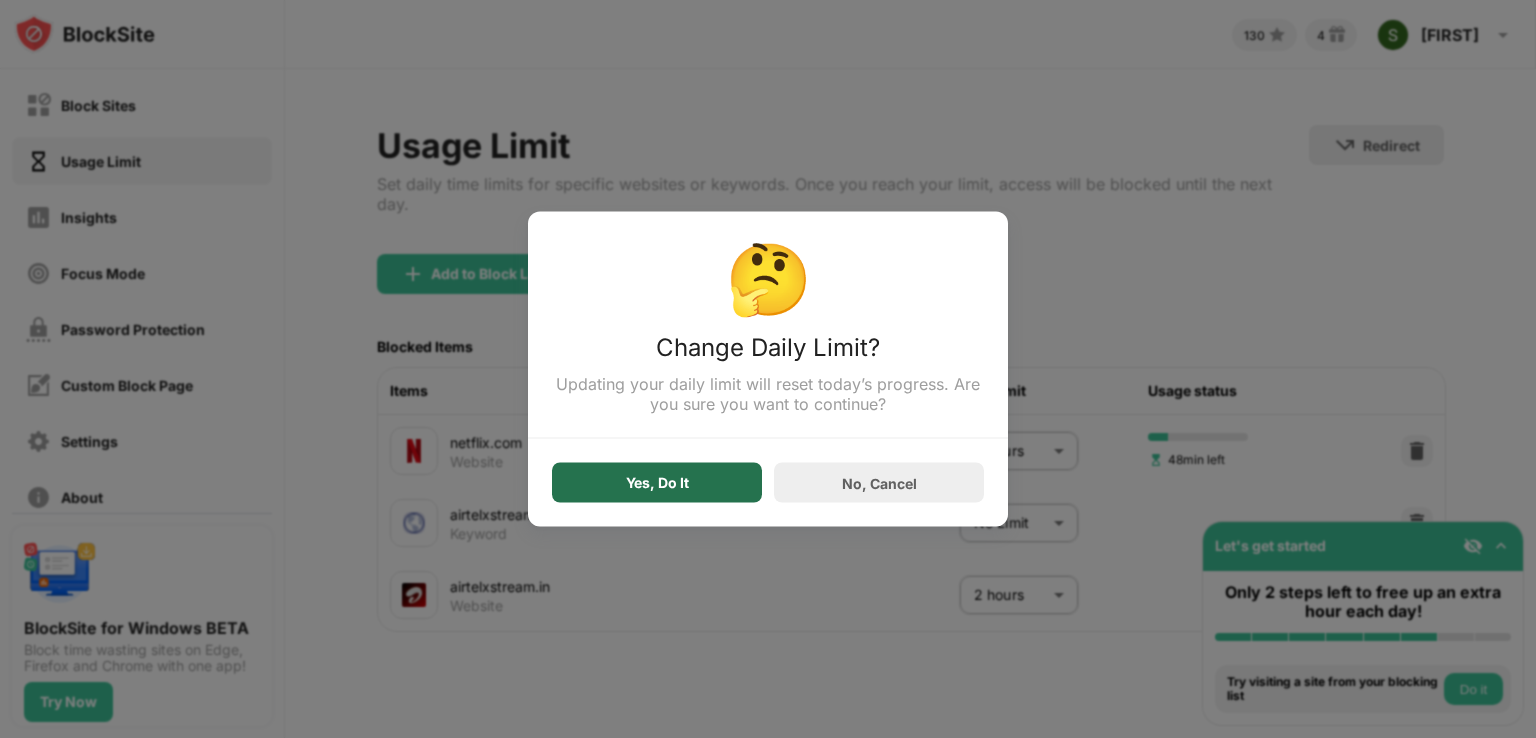 click on "Yes, Do It" at bounding box center [657, 483] 